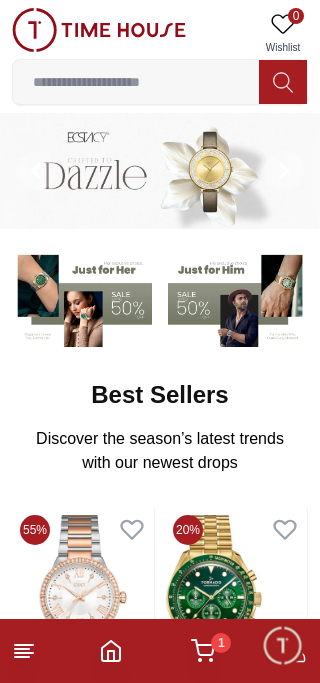 scroll, scrollTop: 0, scrollLeft: 0, axis: both 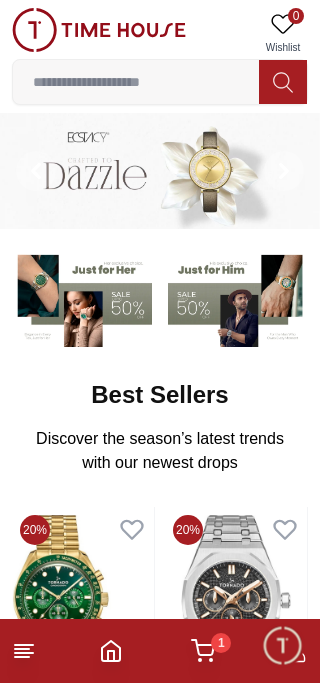 click 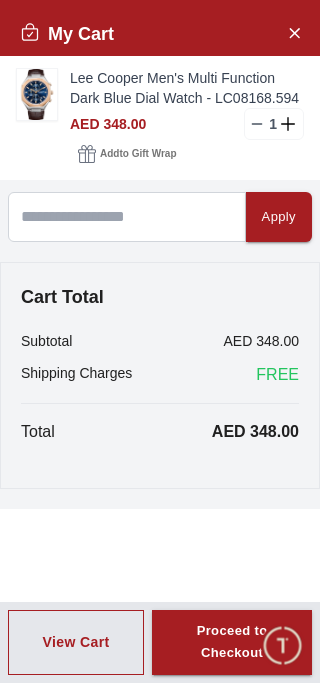click 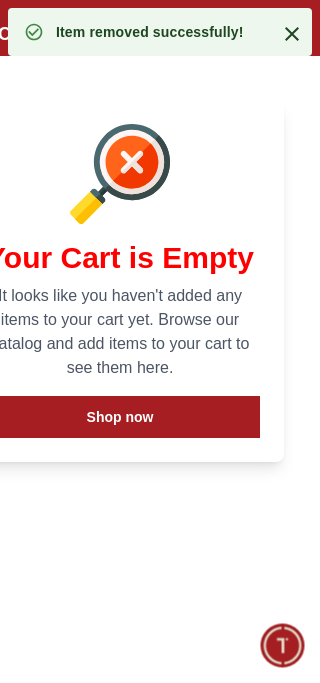 click 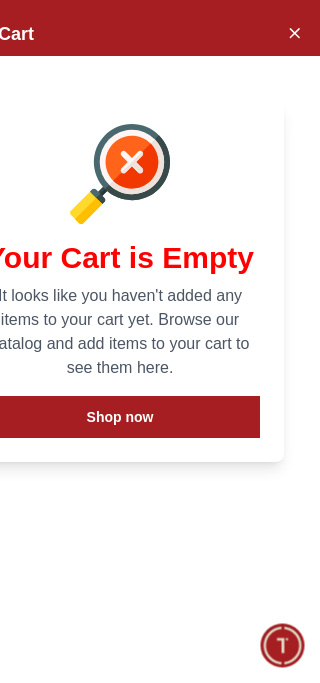 click 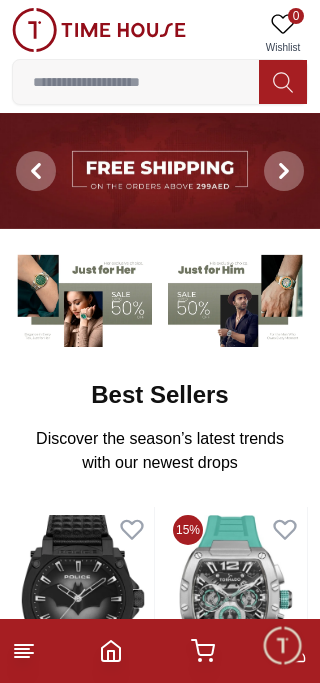click 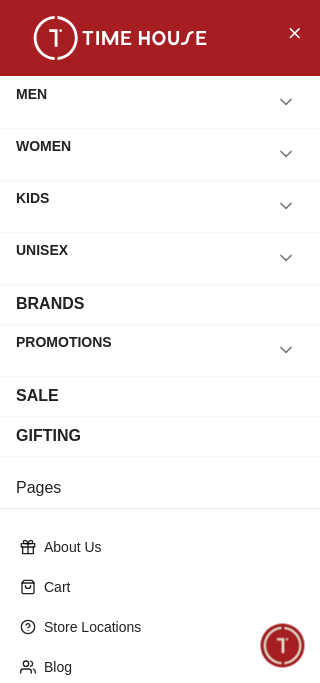 click on "MEN" at bounding box center [31, 102] 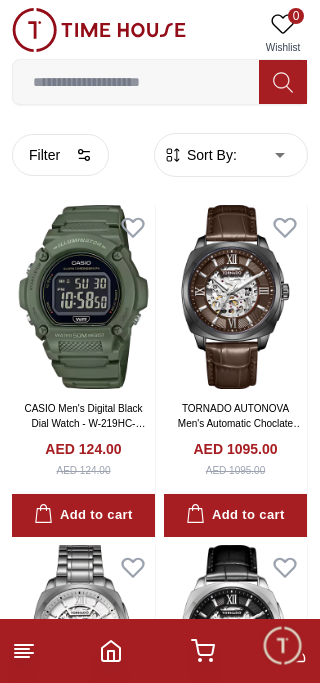 click 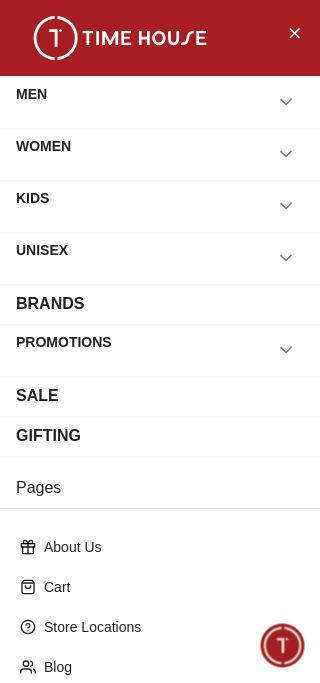 click 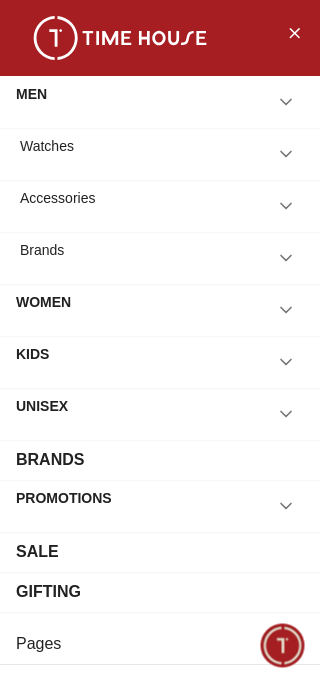 click 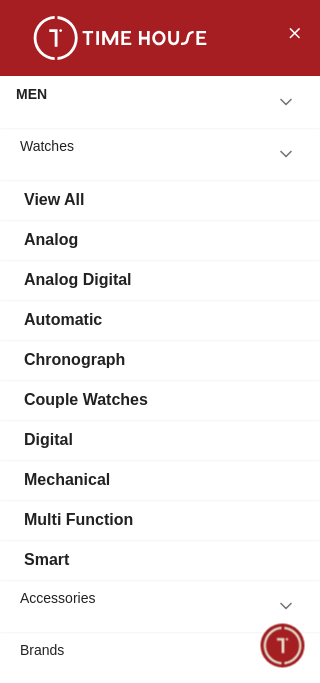 click on "Chronograph" at bounding box center [74, 360] 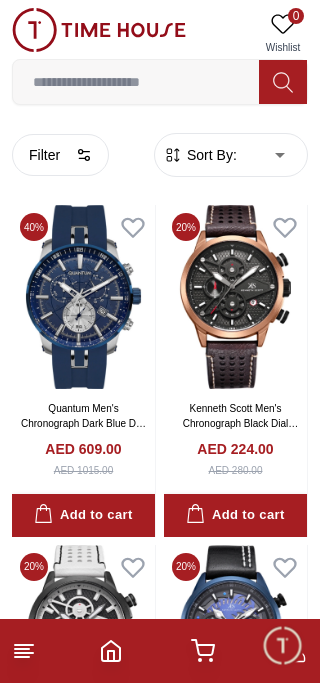 click on "Filter" at bounding box center [60, 155] 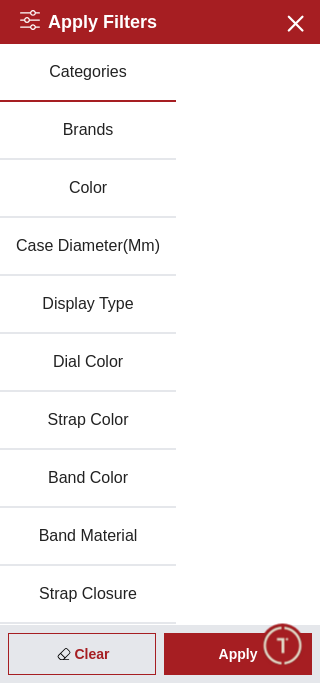 click on "Brands" at bounding box center (88, 131) 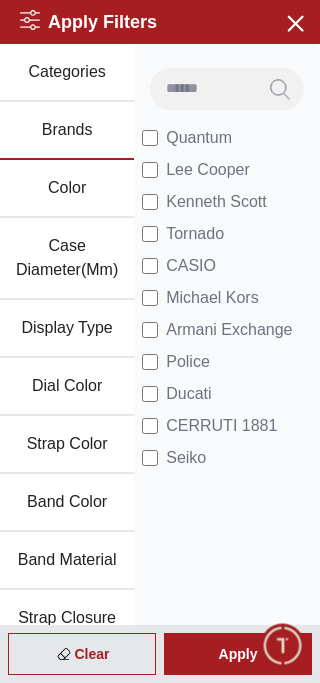click on "Apply" at bounding box center [238, 654] 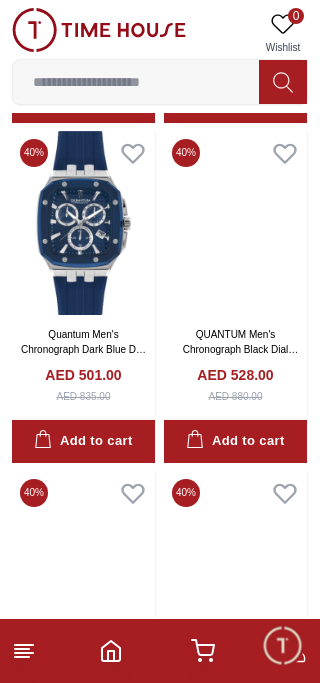 scroll, scrollTop: 1772, scrollLeft: 0, axis: vertical 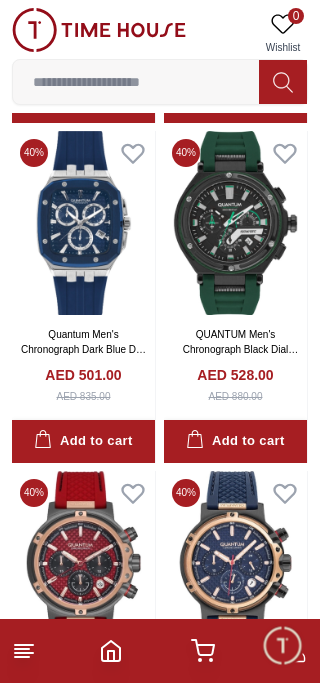 click at bounding box center [83, 223] 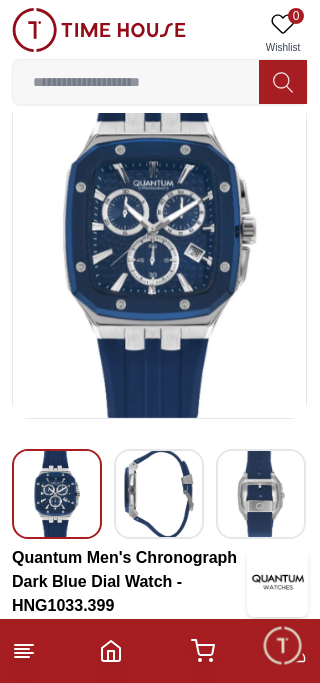 scroll, scrollTop: 0, scrollLeft: 0, axis: both 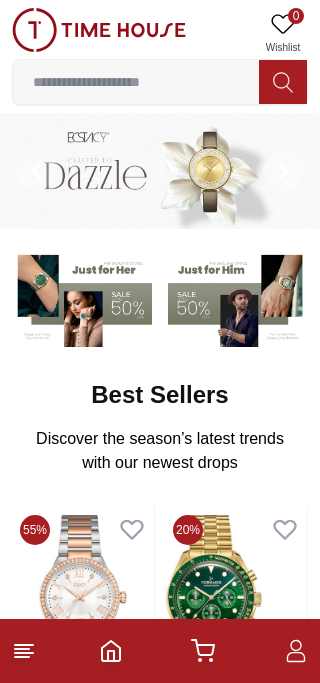 click 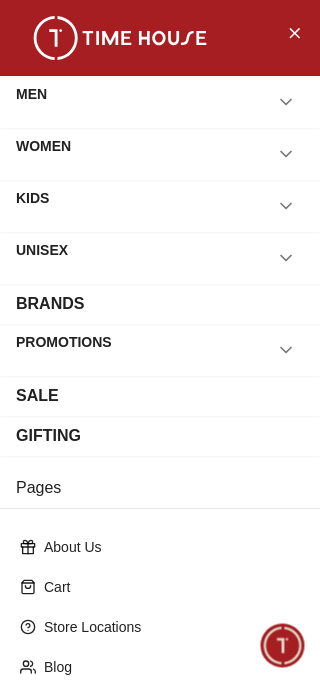 click 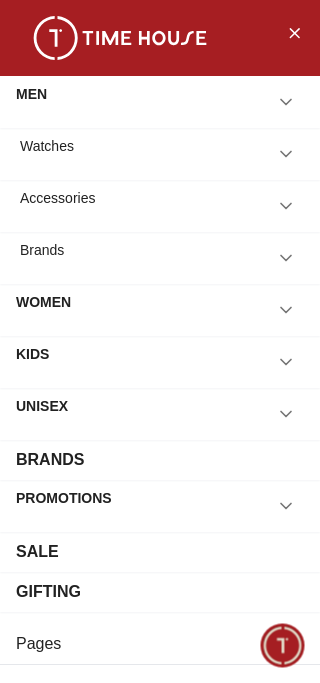 click at bounding box center (286, 258) 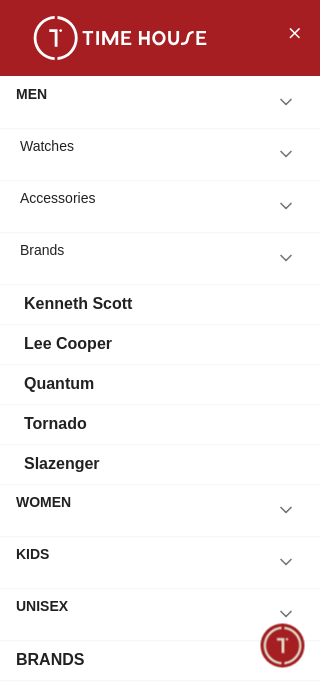 click on "Quantum" at bounding box center [160, 384] 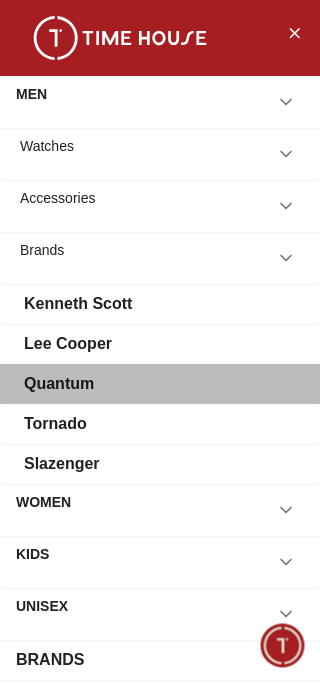 click on "Quantum" at bounding box center [59, 384] 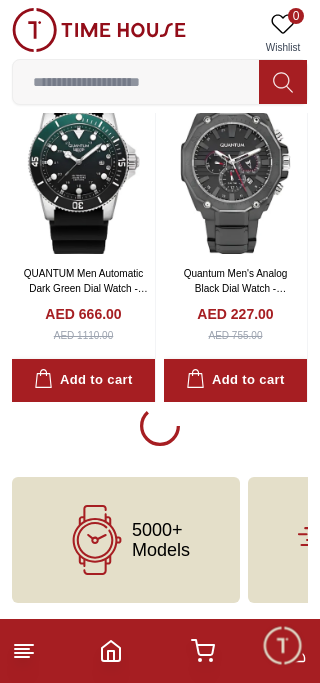 scroll, scrollTop: 4179, scrollLeft: 0, axis: vertical 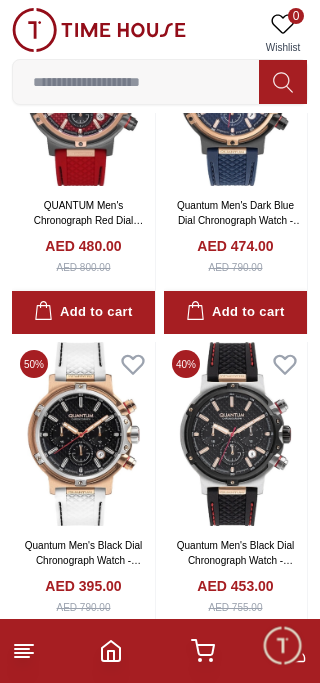 click at bounding box center [83, -245] 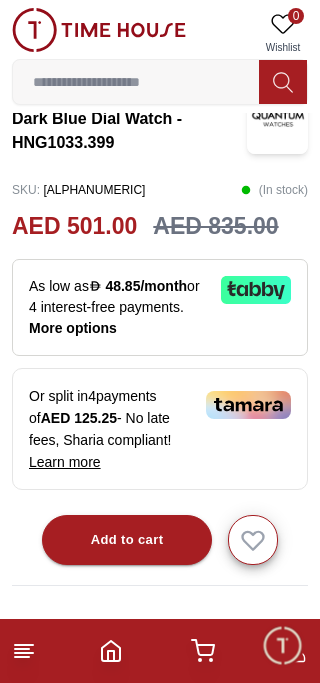 scroll, scrollTop: 0, scrollLeft: 0, axis: both 